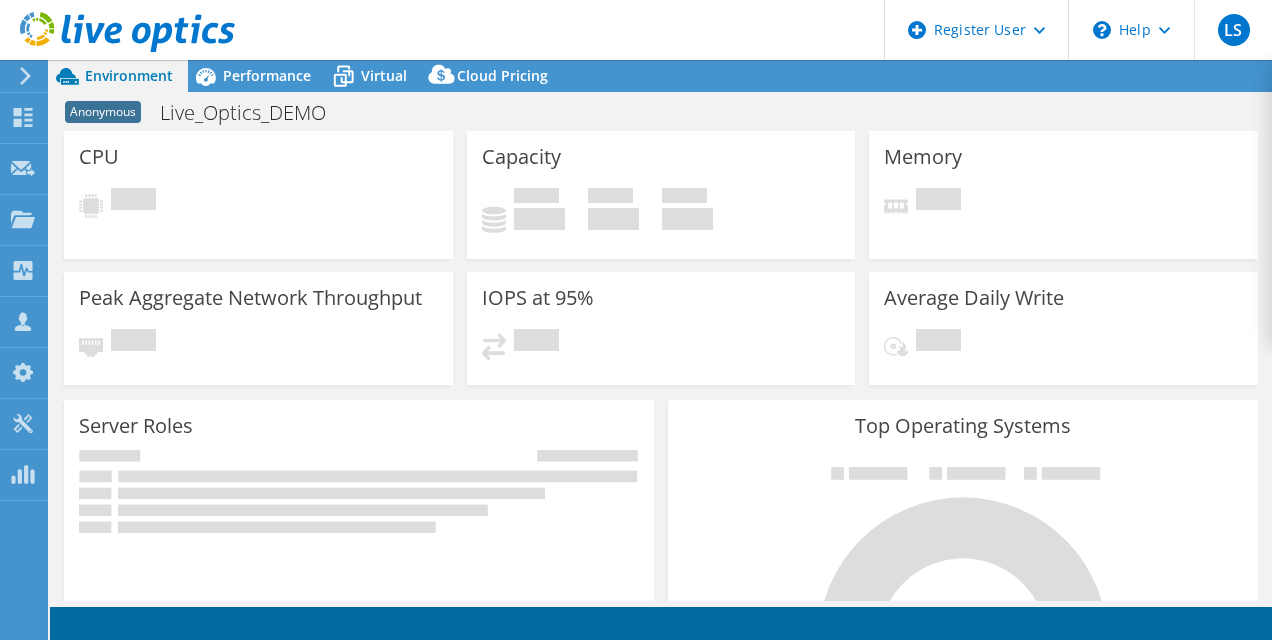 scroll, scrollTop: 0, scrollLeft: 0, axis: both 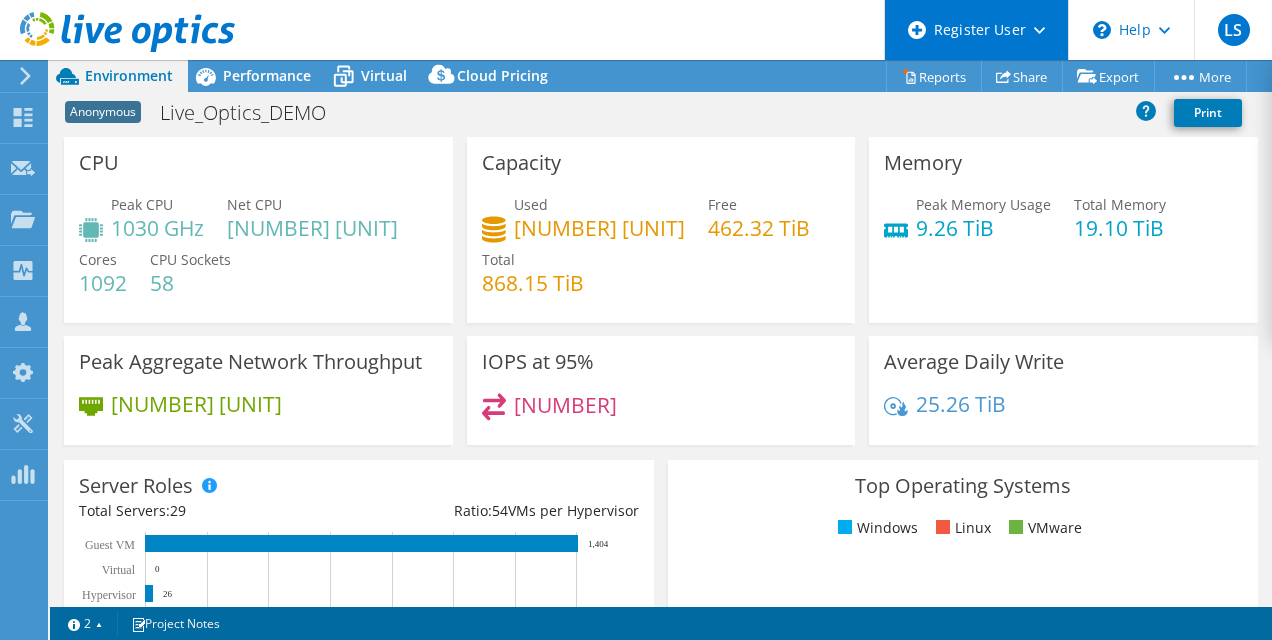 select on "USEast" 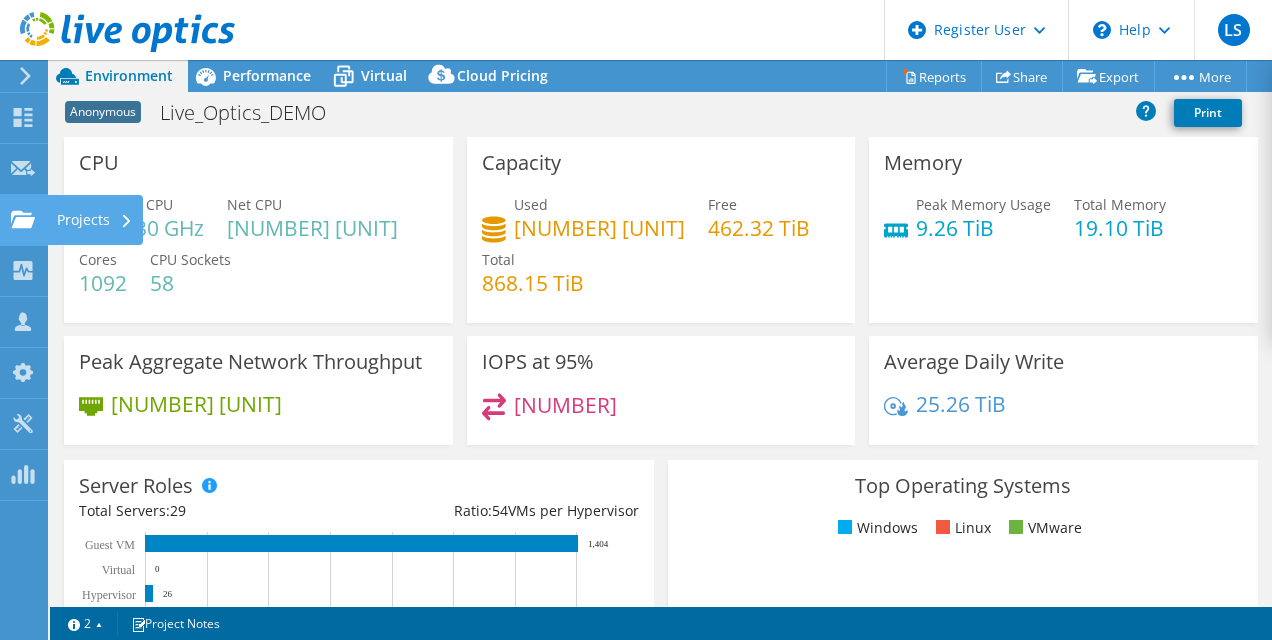 click on "Projects" at bounding box center [-66, 220] 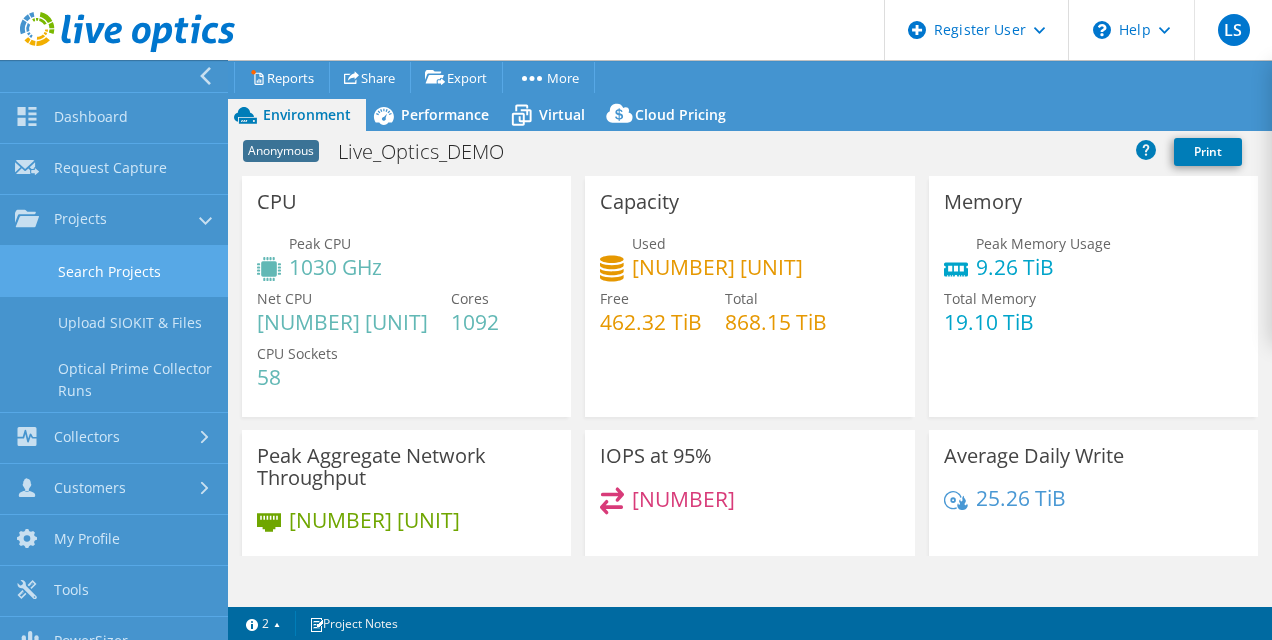click on "Search Projects" at bounding box center (114, 271) 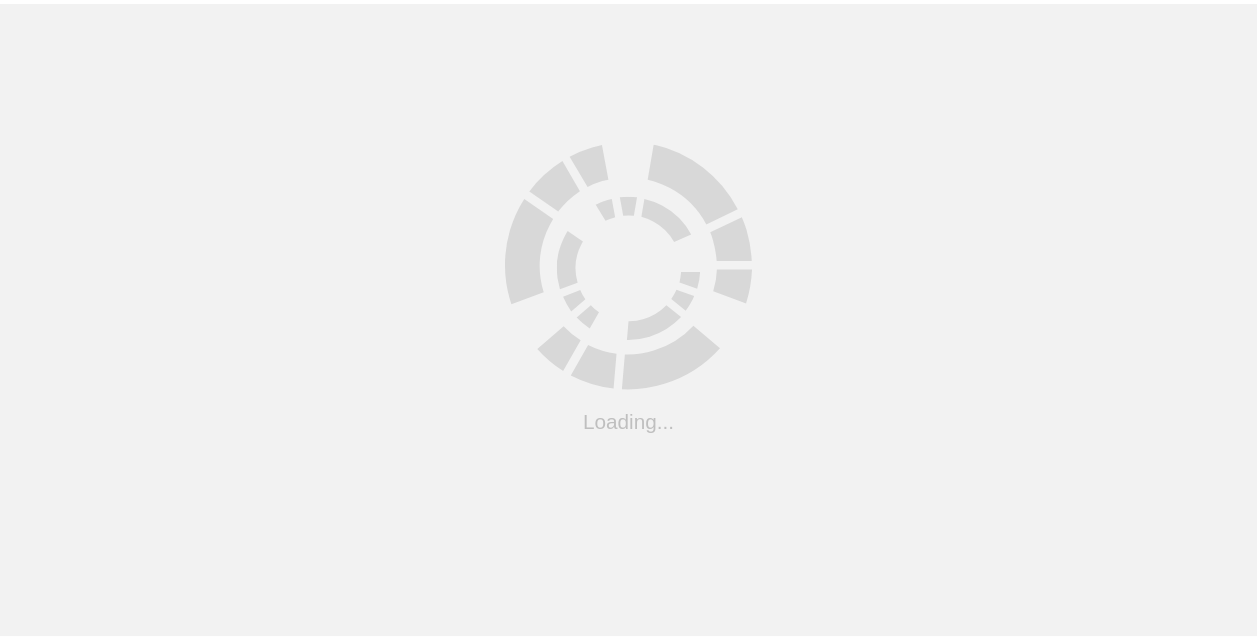 scroll, scrollTop: 0, scrollLeft: 0, axis: both 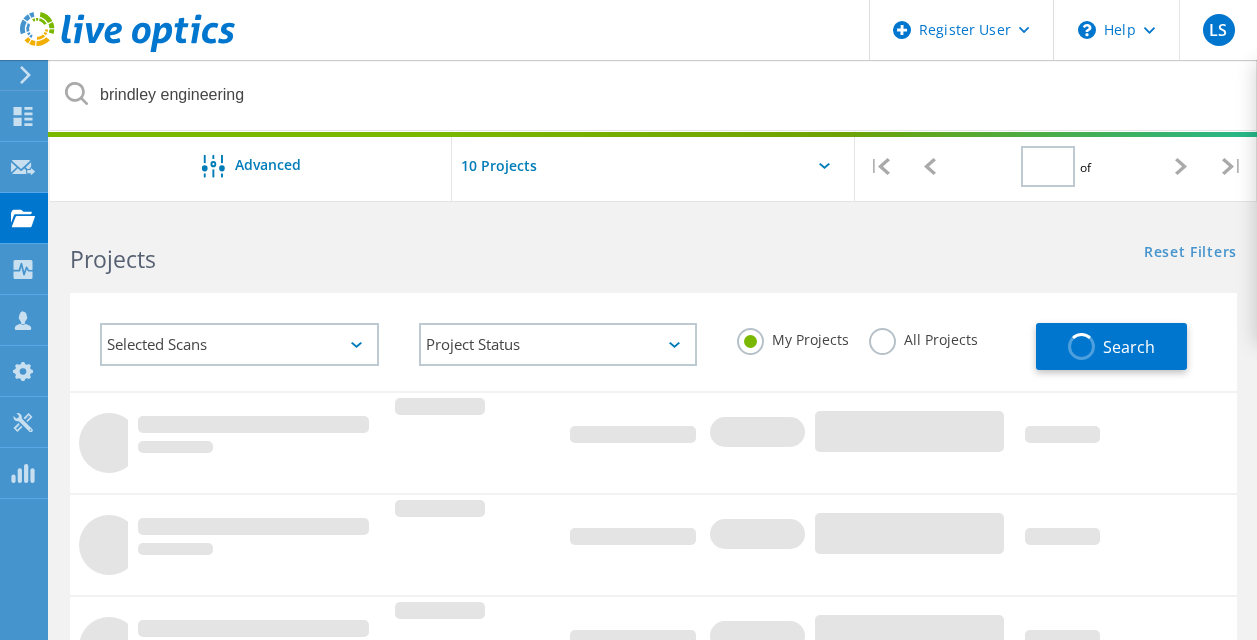 type on "1" 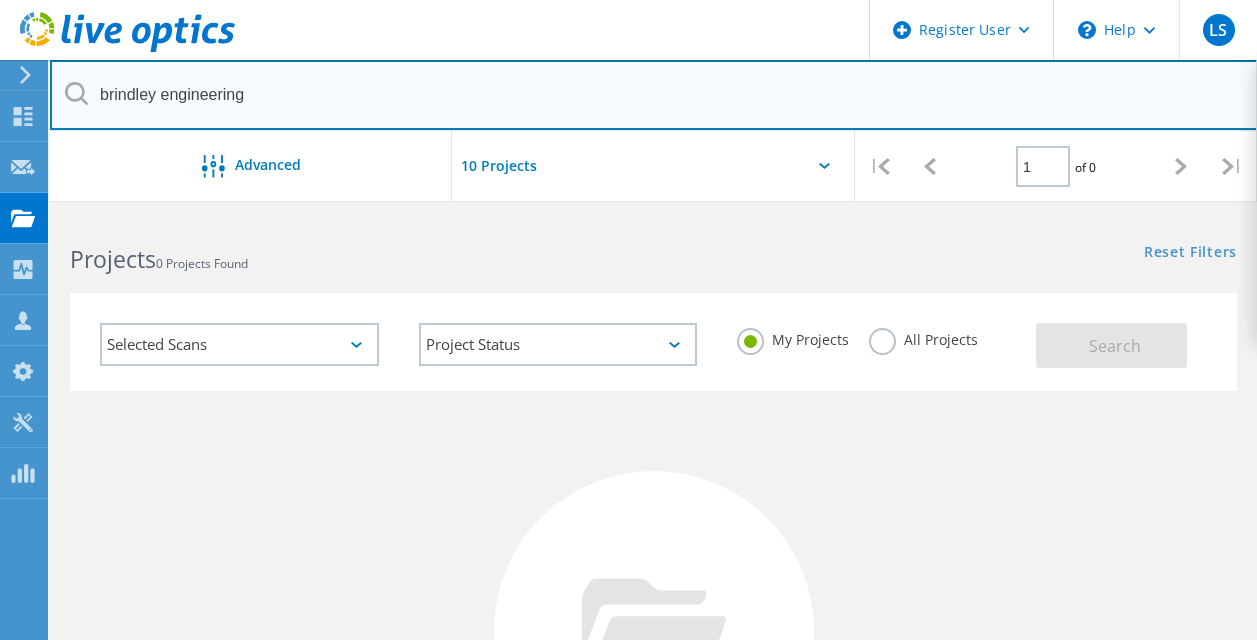 drag, startPoint x: 350, startPoint y: 84, endPoint x: 72, endPoint y: 67, distance: 278.5193 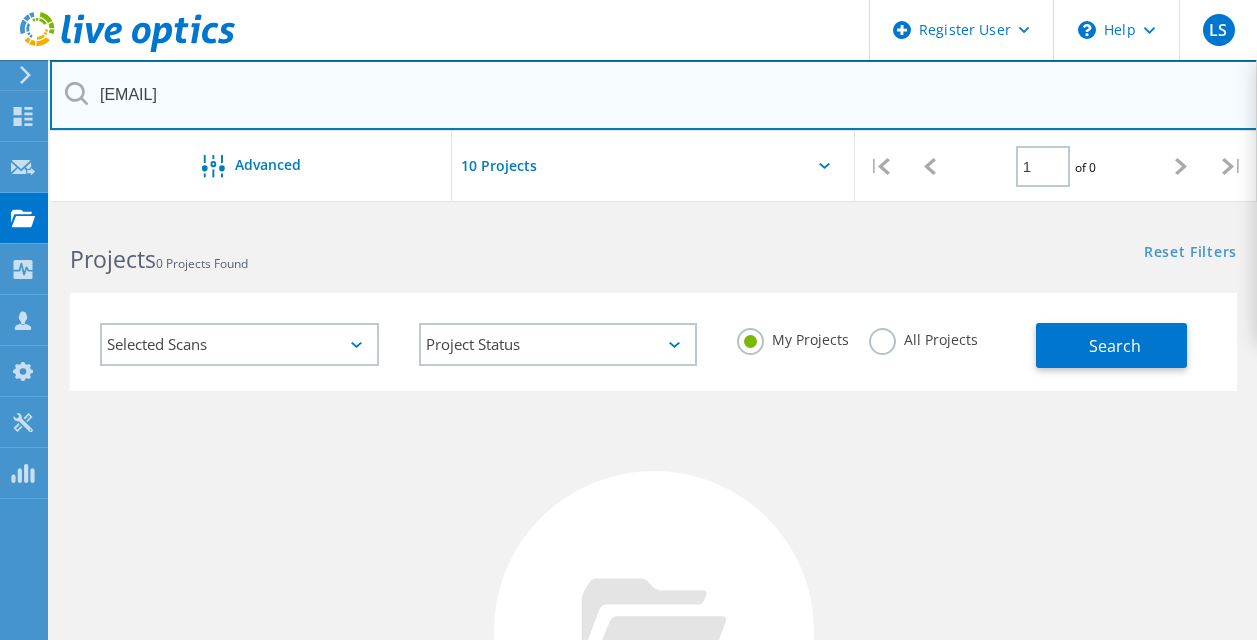 type on "[EMAIL]" 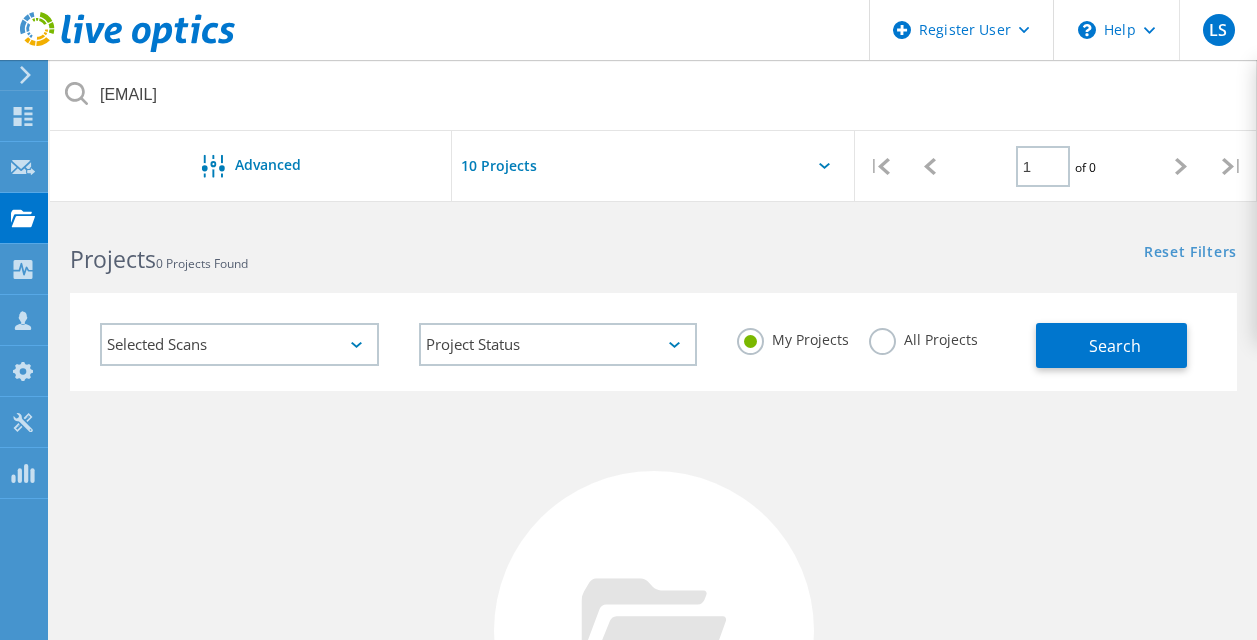 click on "All Projects" 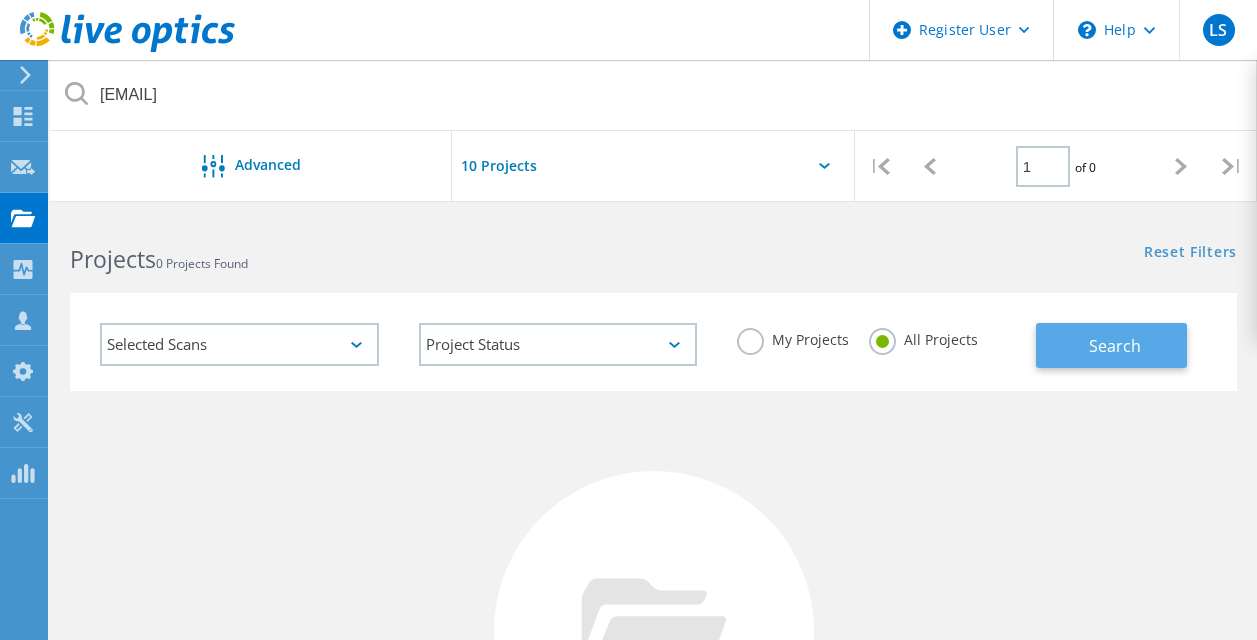 click on "Search" 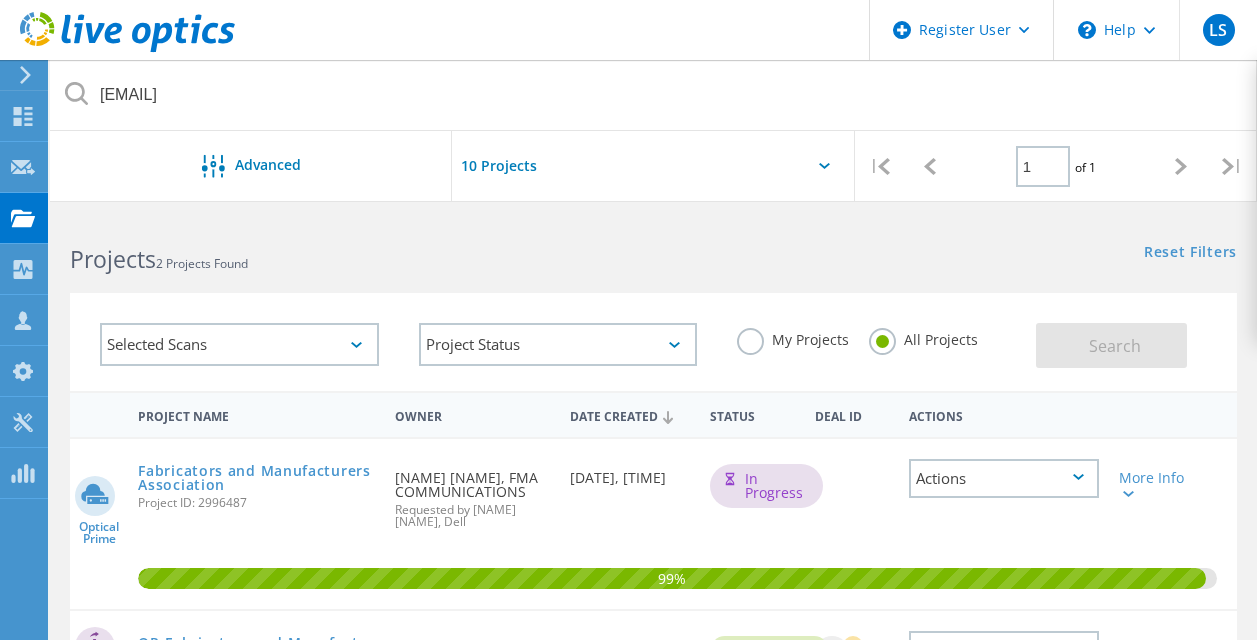 scroll, scrollTop: 162, scrollLeft: 0, axis: vertical 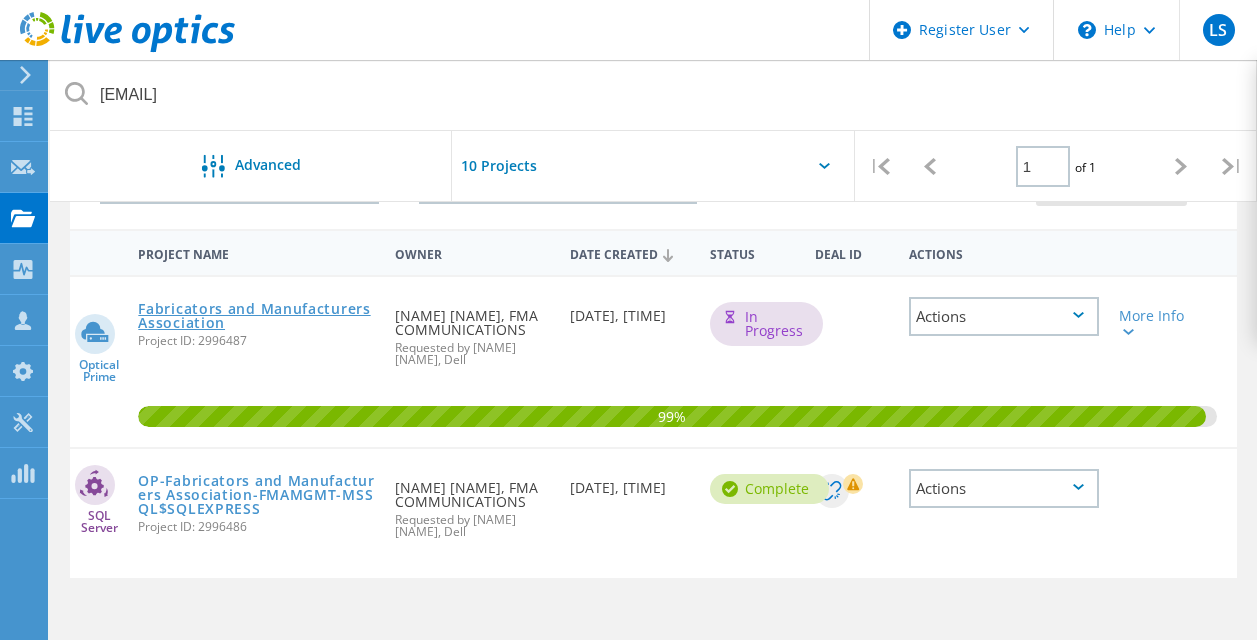 click on "Fabricators and Manufacturers Association" 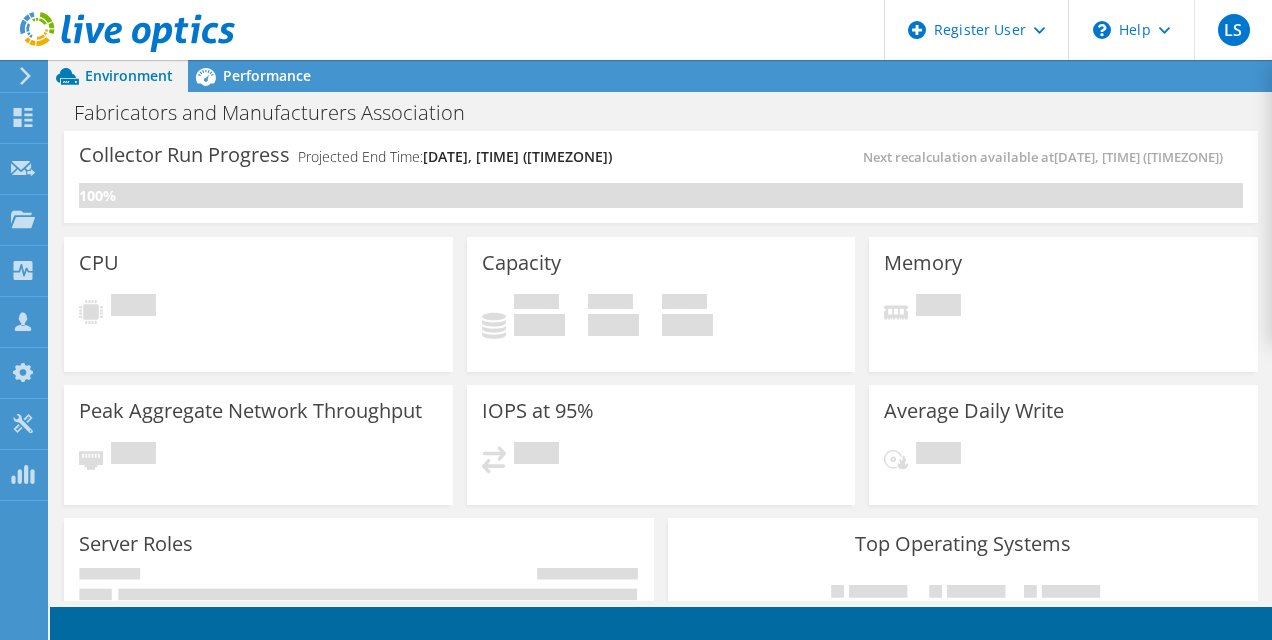 scroll, scrollTop: 0, scrollLeft: 0, axis: both 